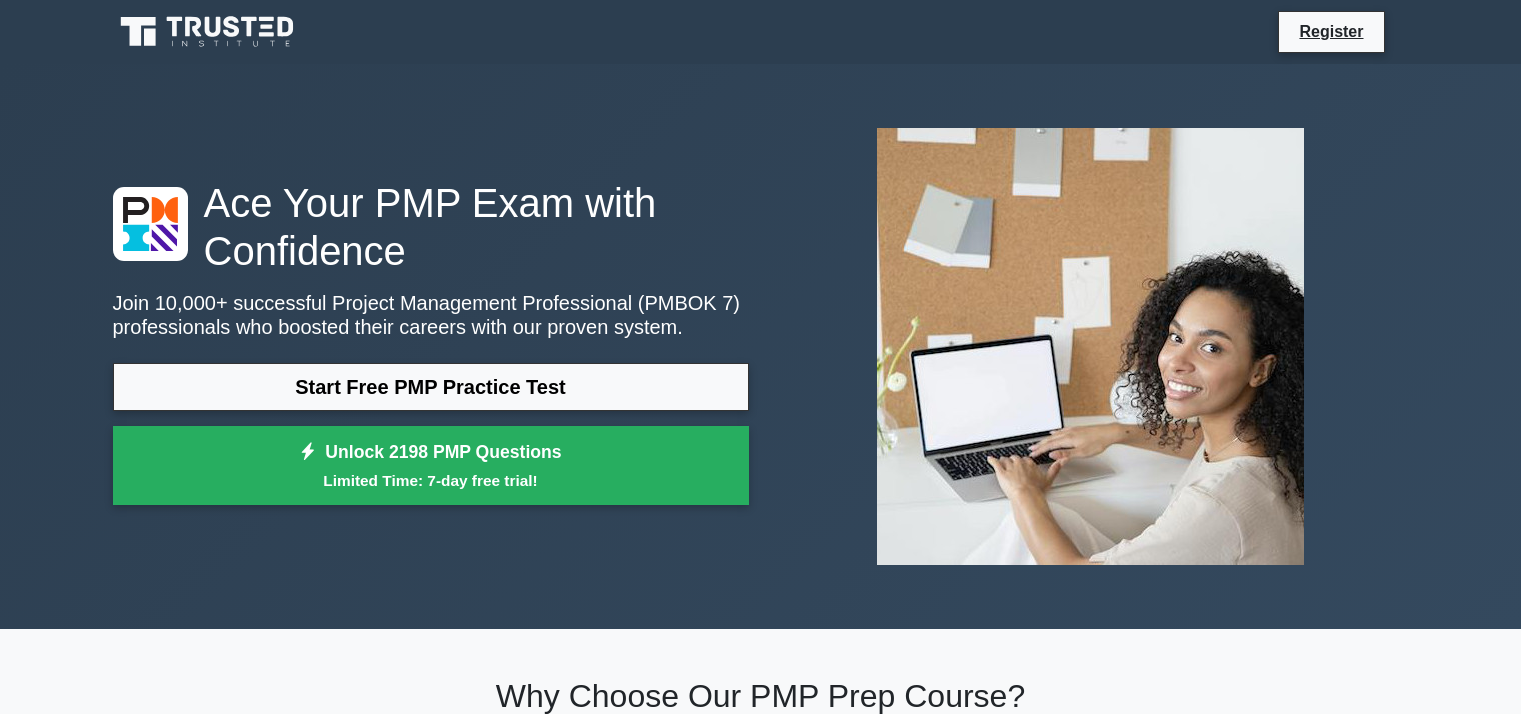 scroll, scrollTop: 0, scrollLeft: 0, axis: both 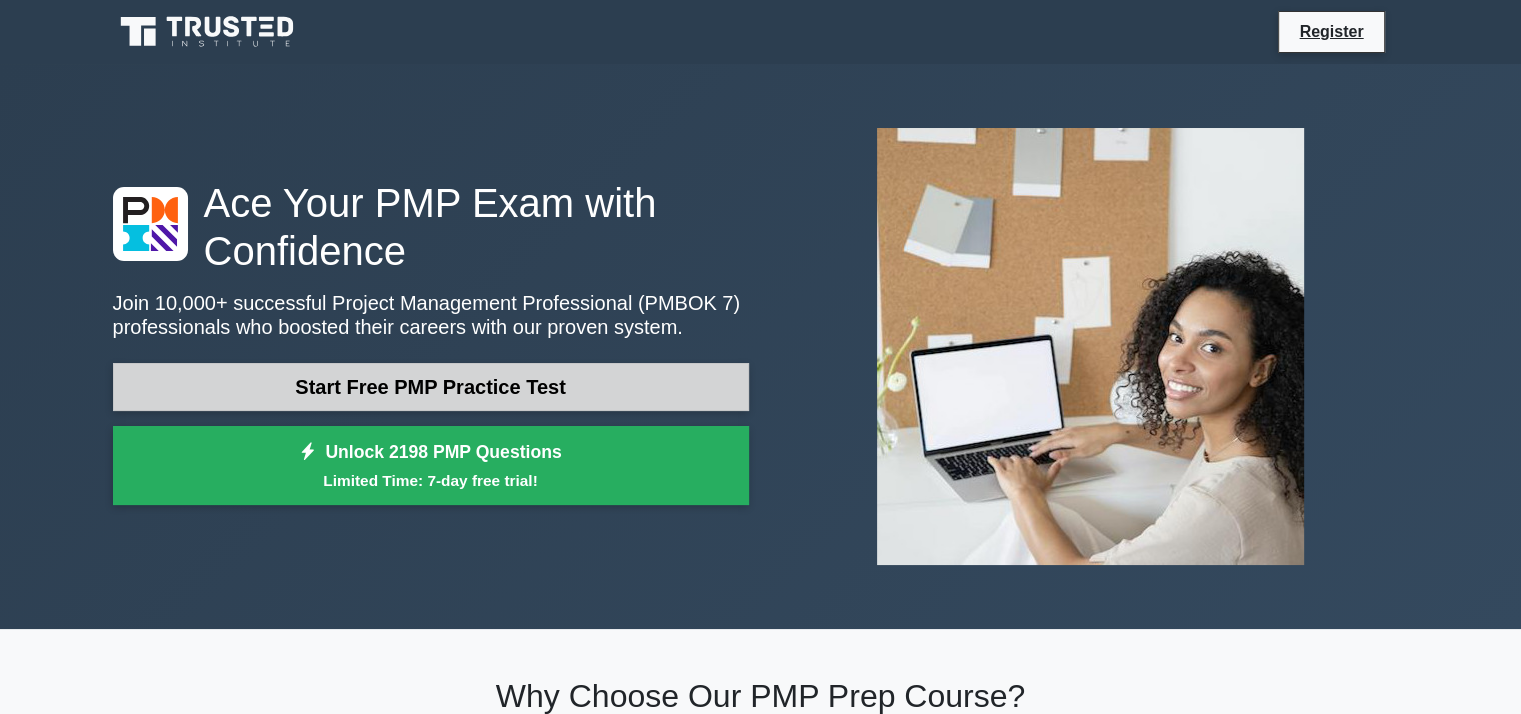 click on "Start Free PMP Practice Test" at bounding box center (431, 387) 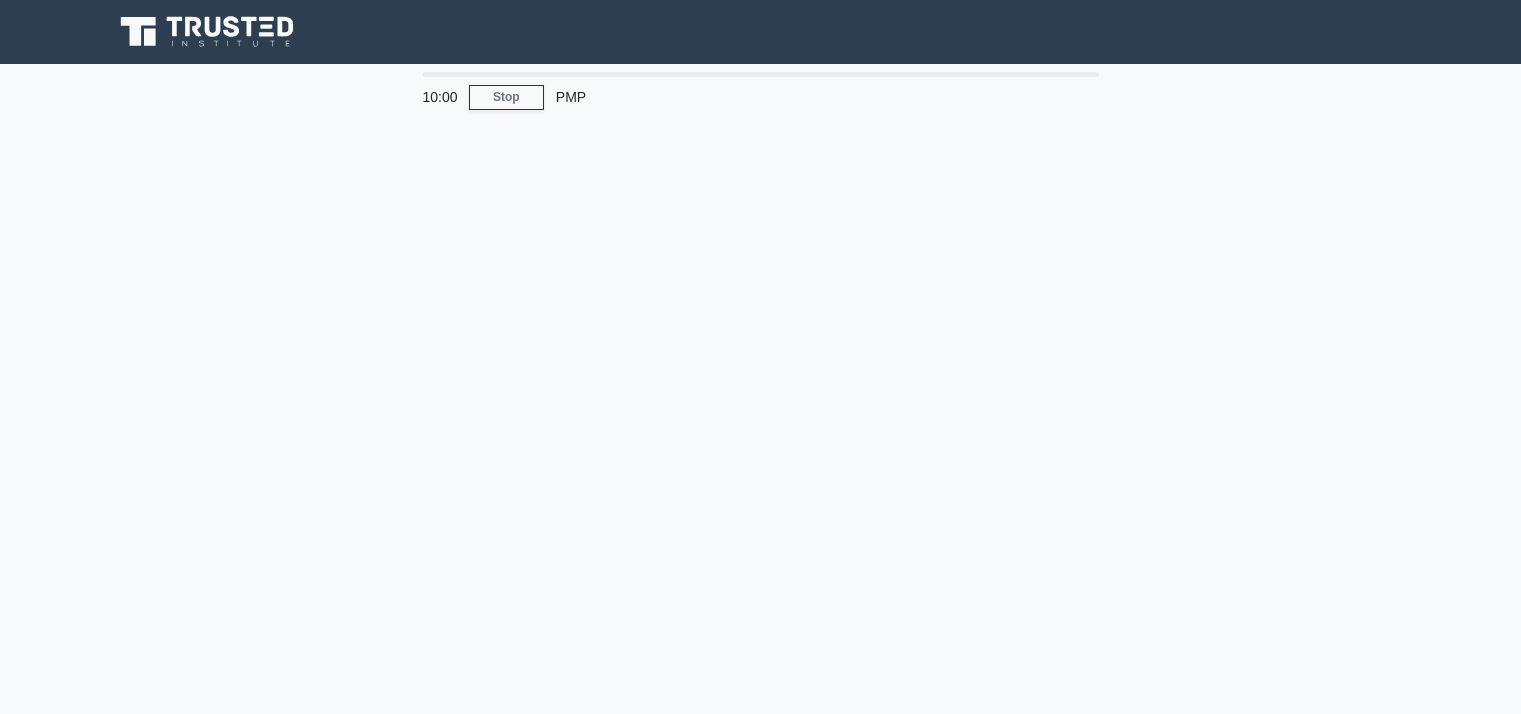 scroll, scrollTop: 0, scrollLeft: 0, axis: both 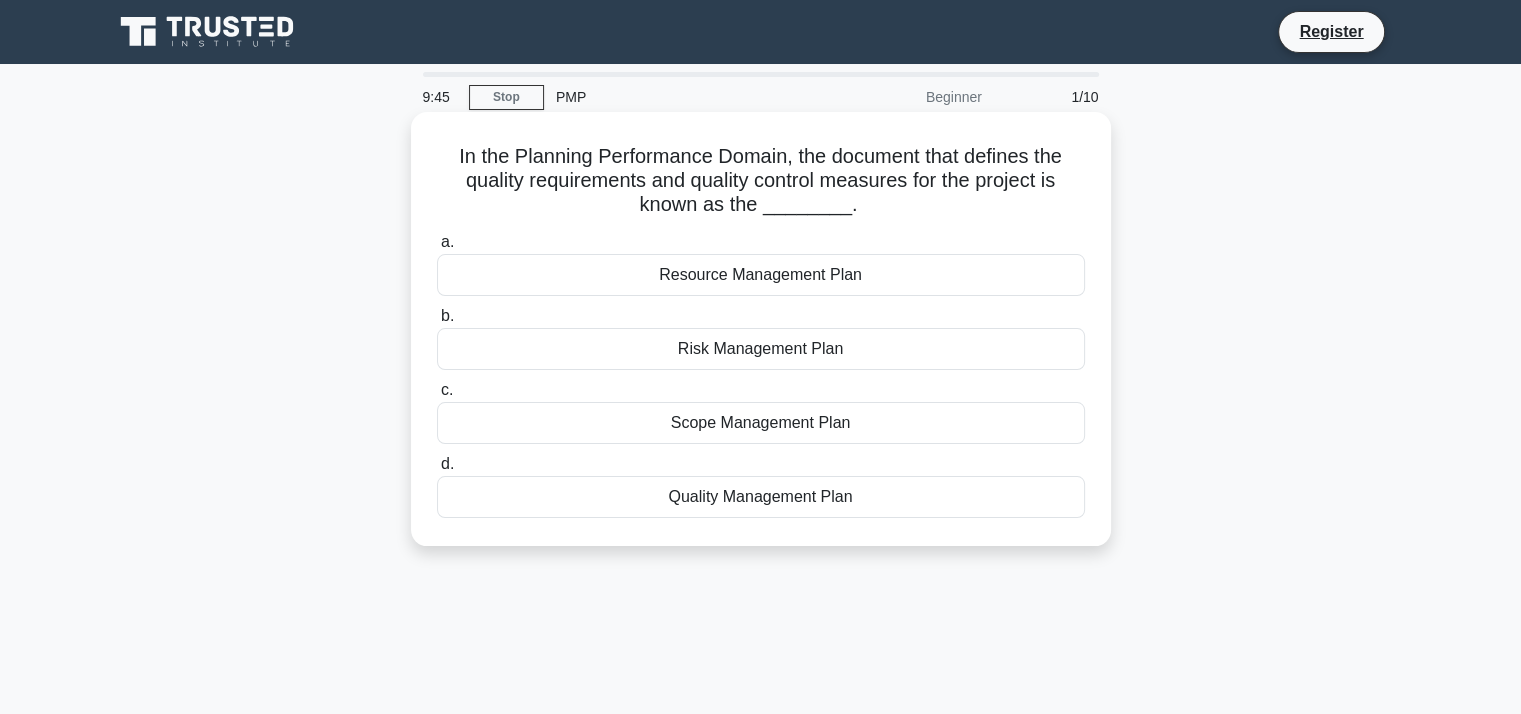 click on "Quality Management Plan" at bounding box center (761, 497) 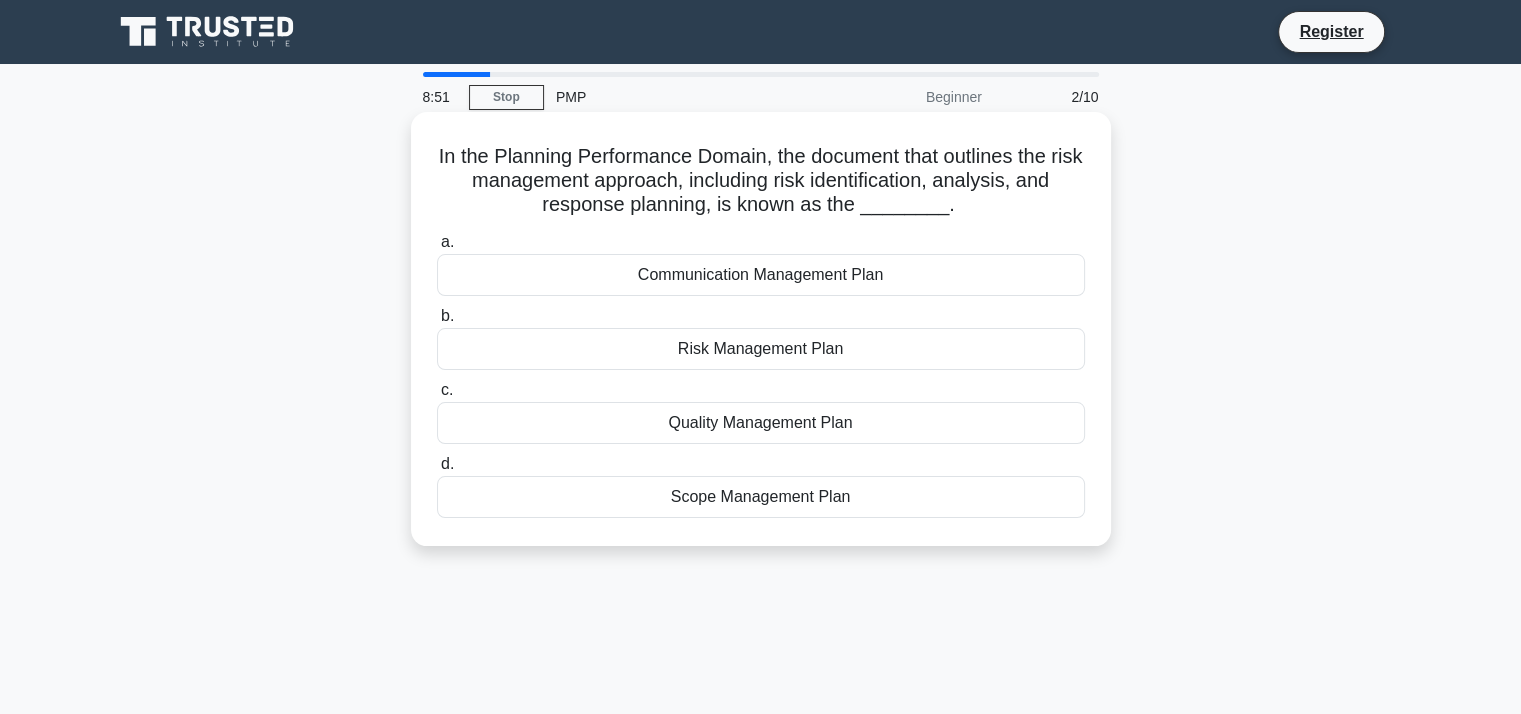 click on "Risk Management Plan" at bounding box center (761, 349) 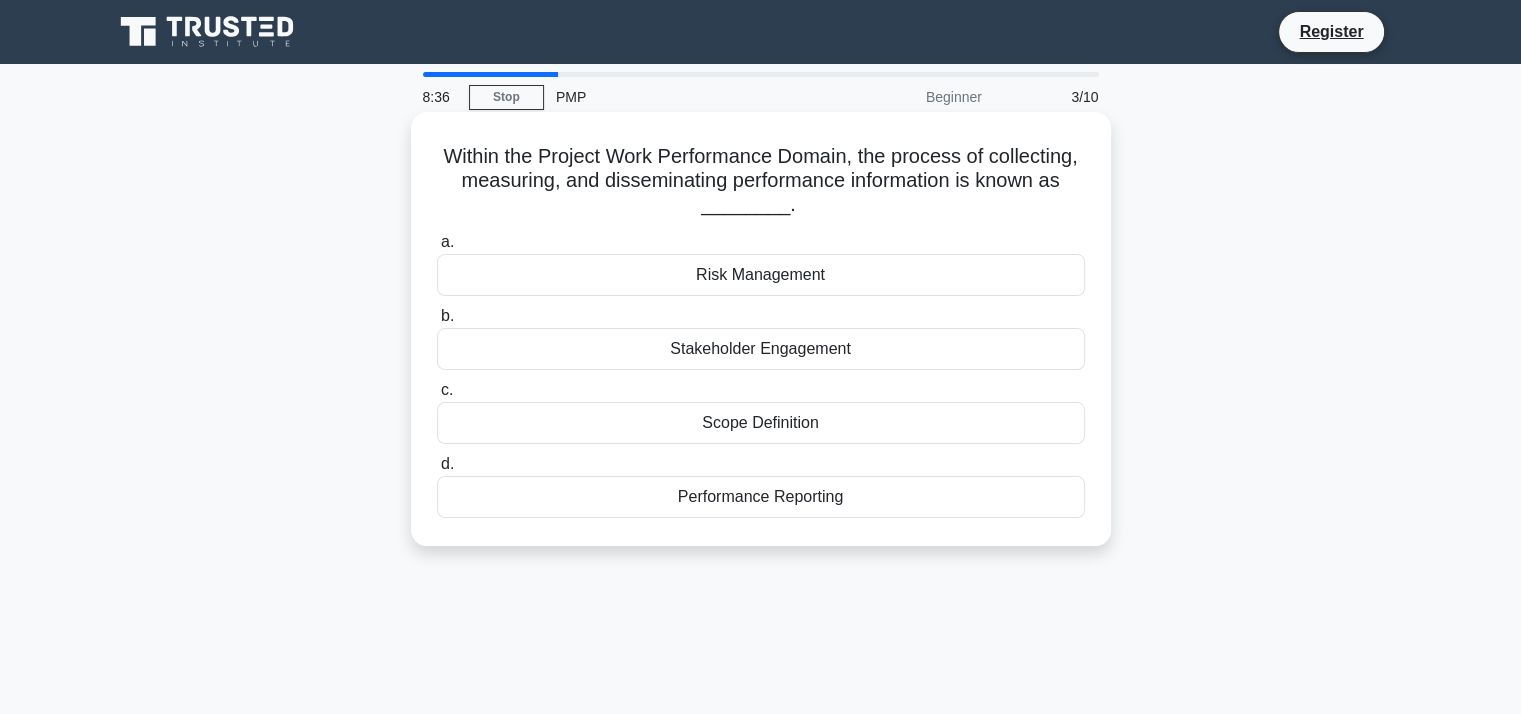 click on "Performance Reporting" at bounding box center (761, 497) 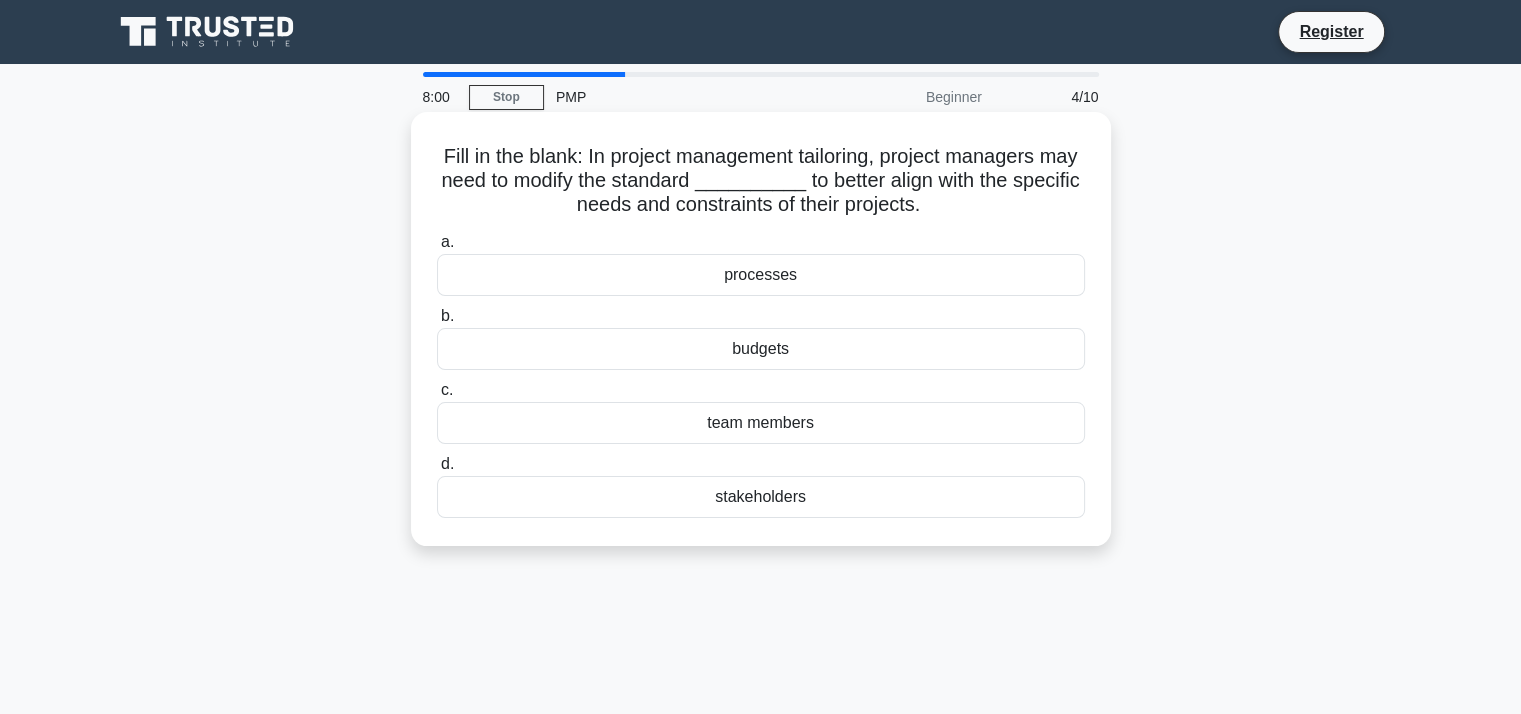 click on "processes" at bounding box center (761, 275) 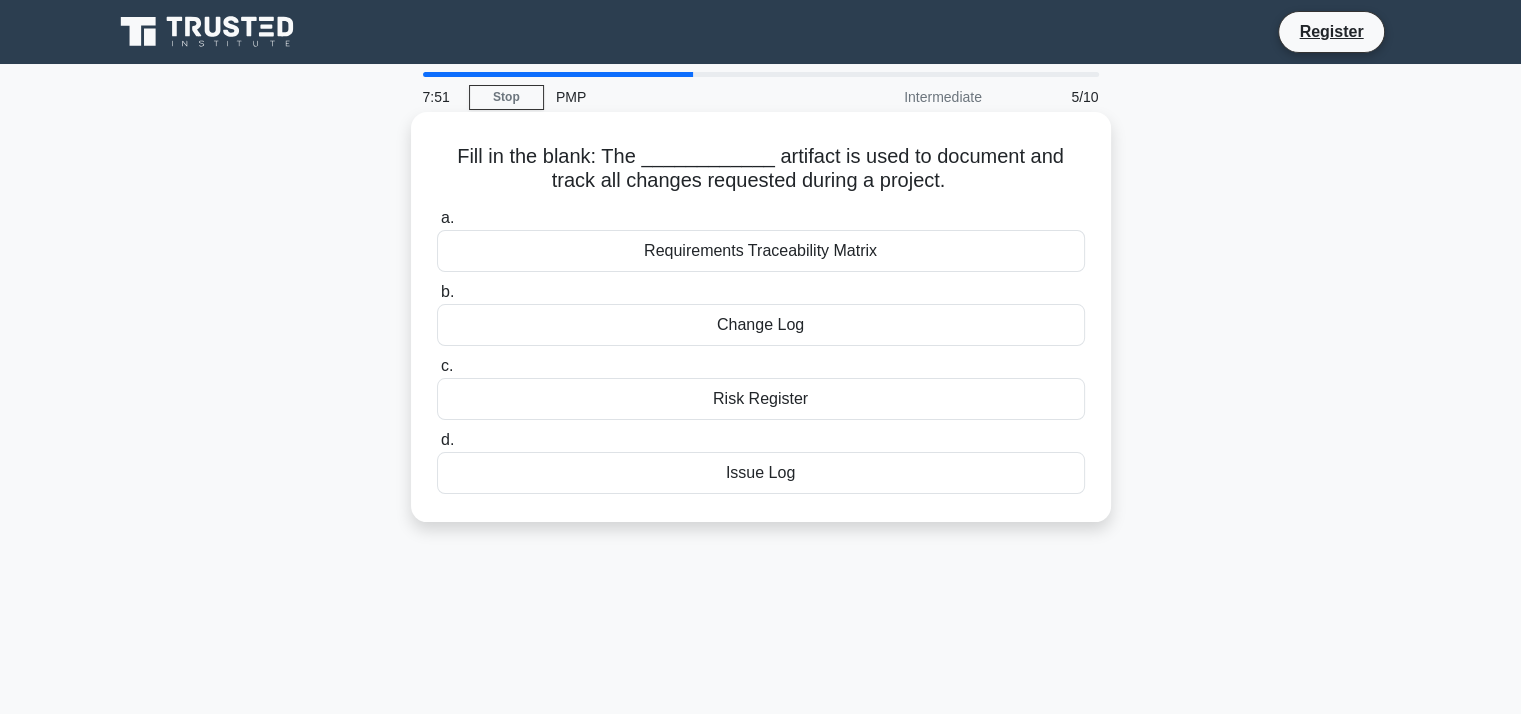 click on "Change Log" at bounding box center [761, 325] 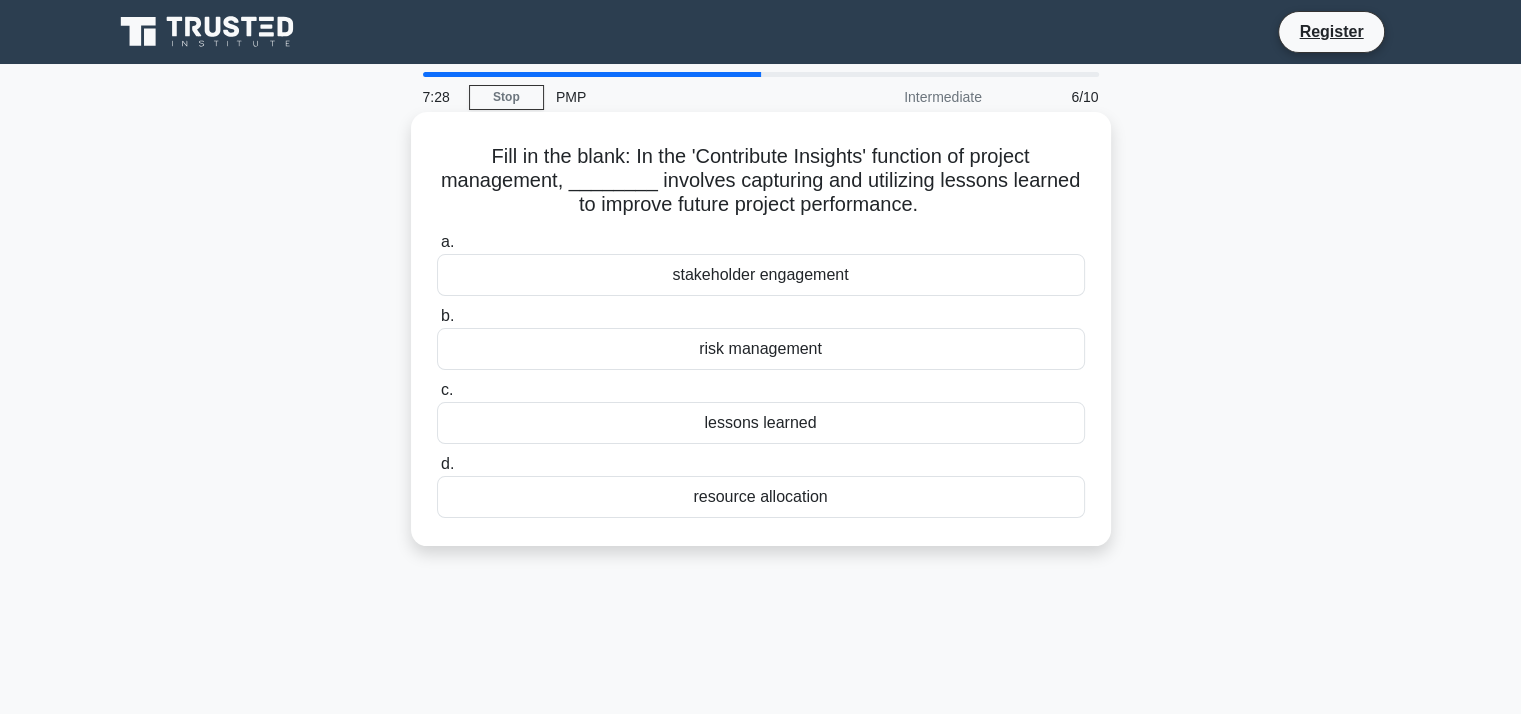 click on "lessons learned" at bounding box center [761, 423] 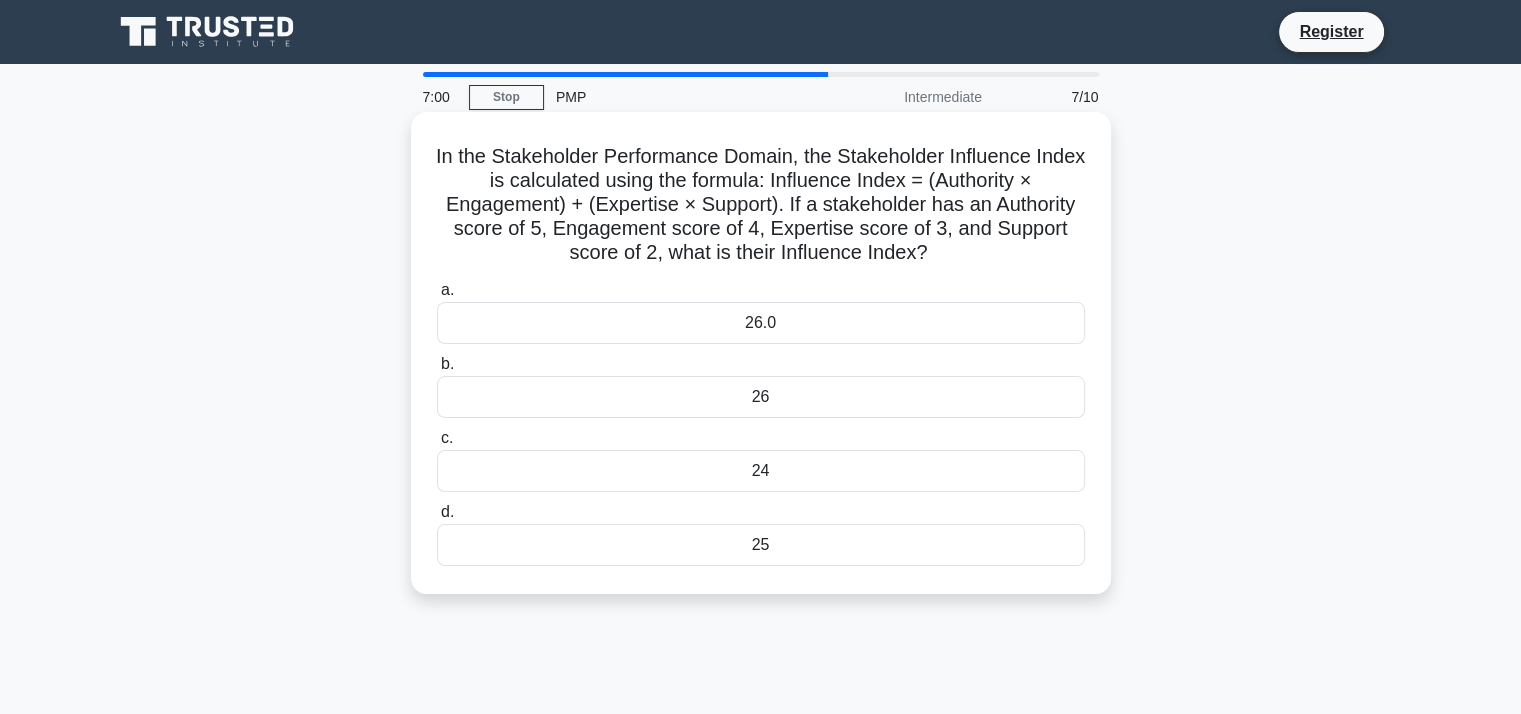 click on "26" at bounding box center (761, 397) 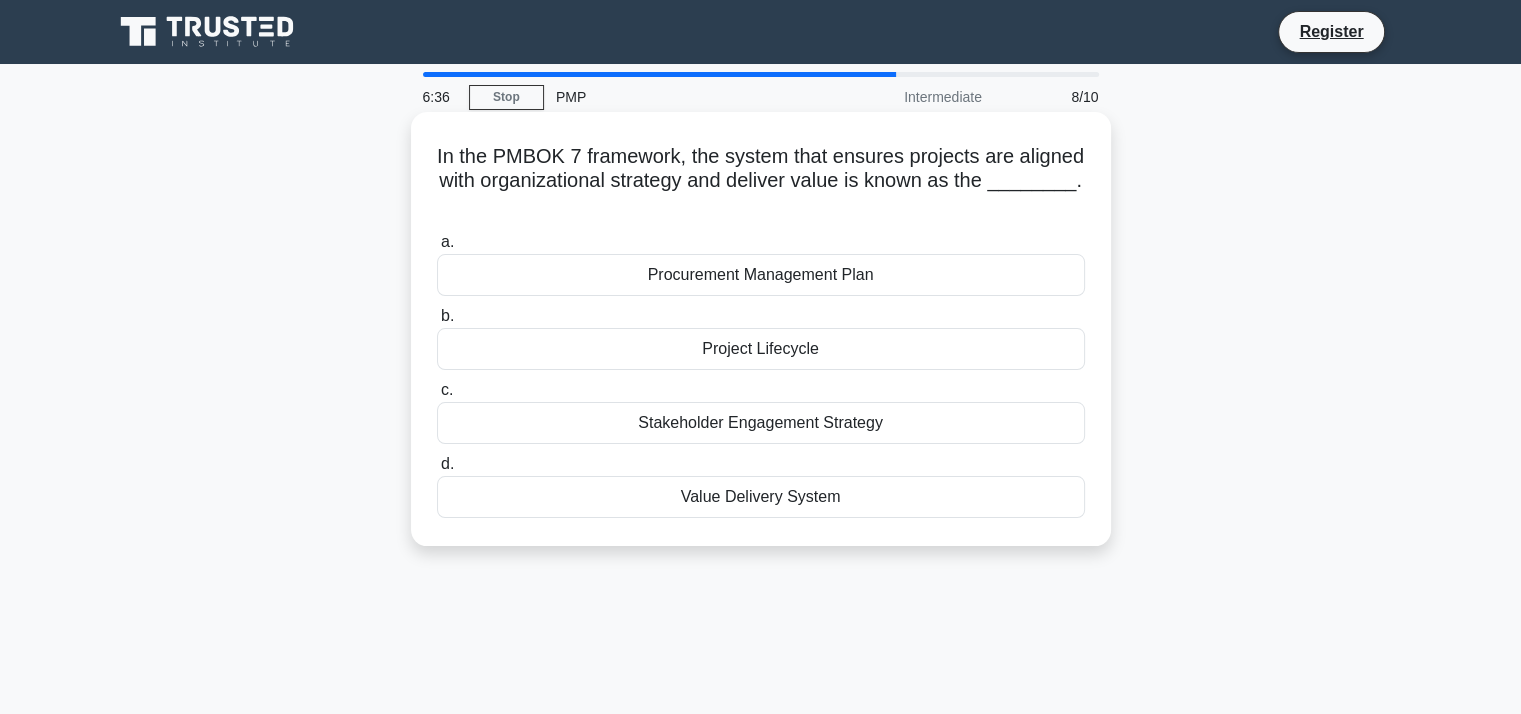 click on "Value Delivery System" at bounding box center [761, 497] 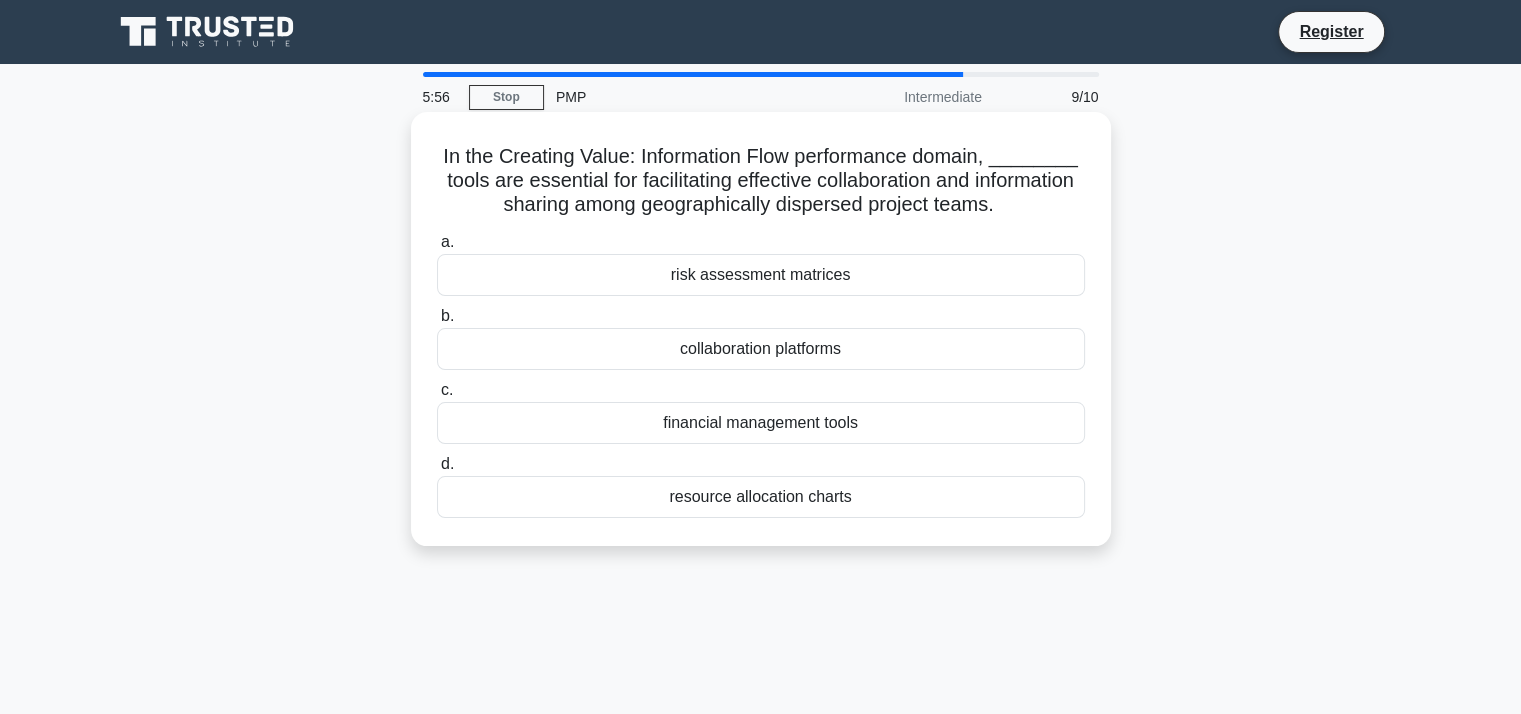 click on "collaboration platforms" at bounding box center [761, 349] 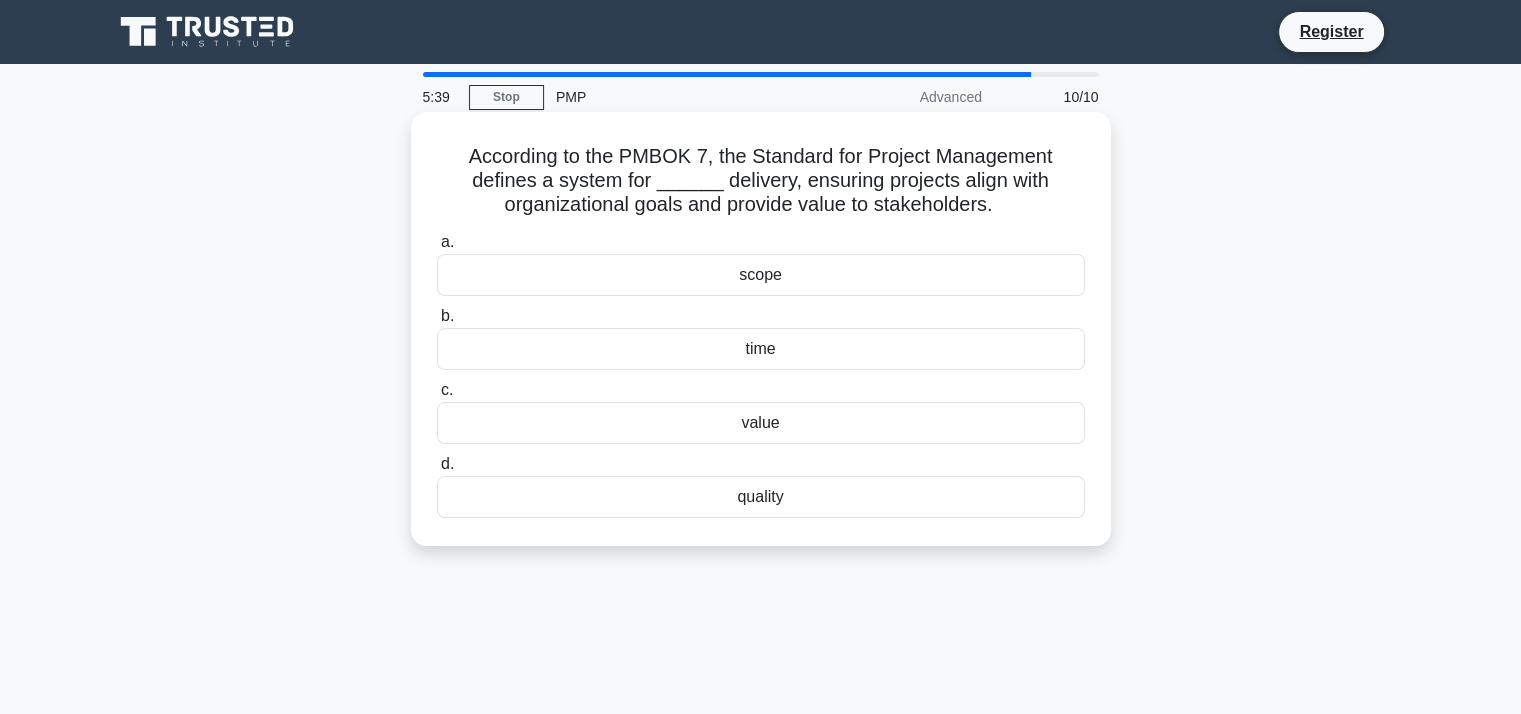 click on "value" at bounding box center (761, 423) 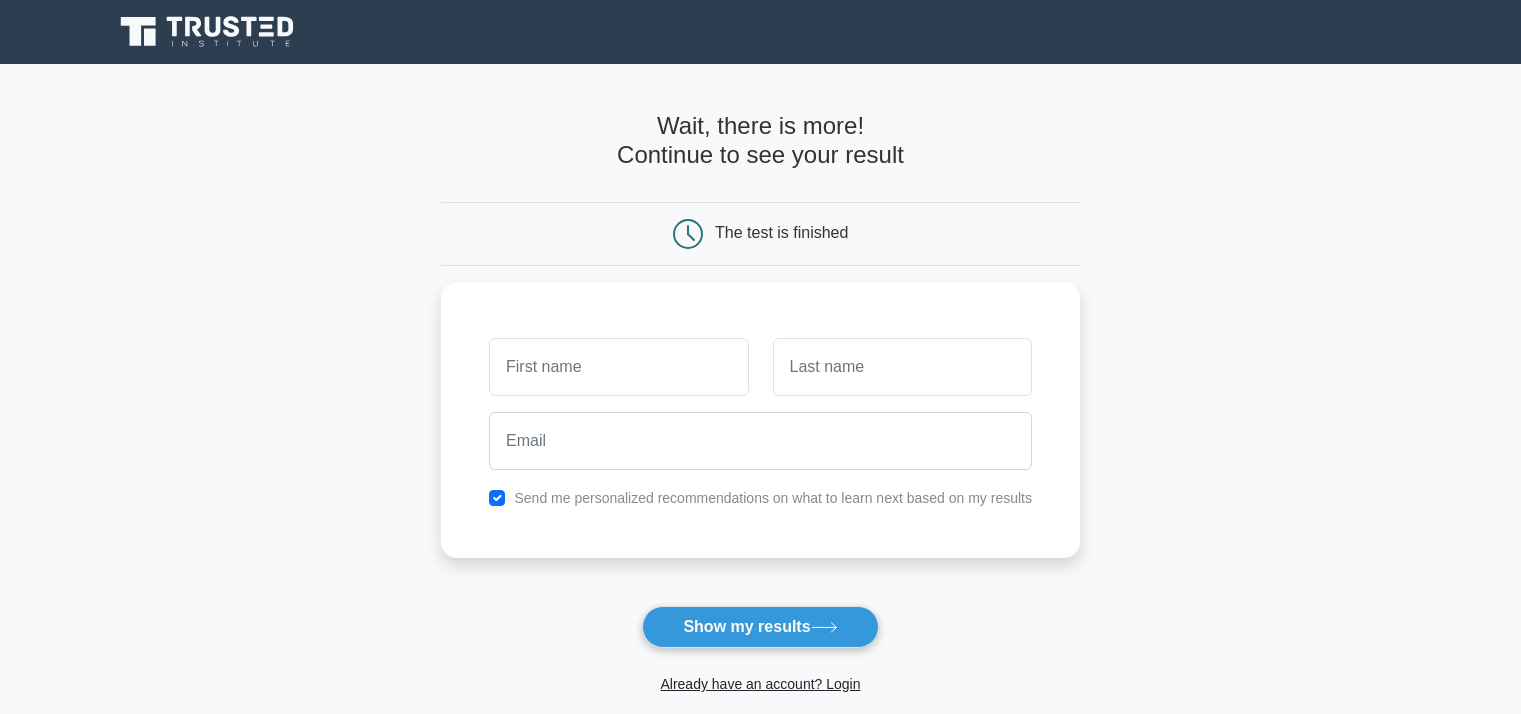 scroll, scrollTop: 0, scrollLeft: 0, axis: both 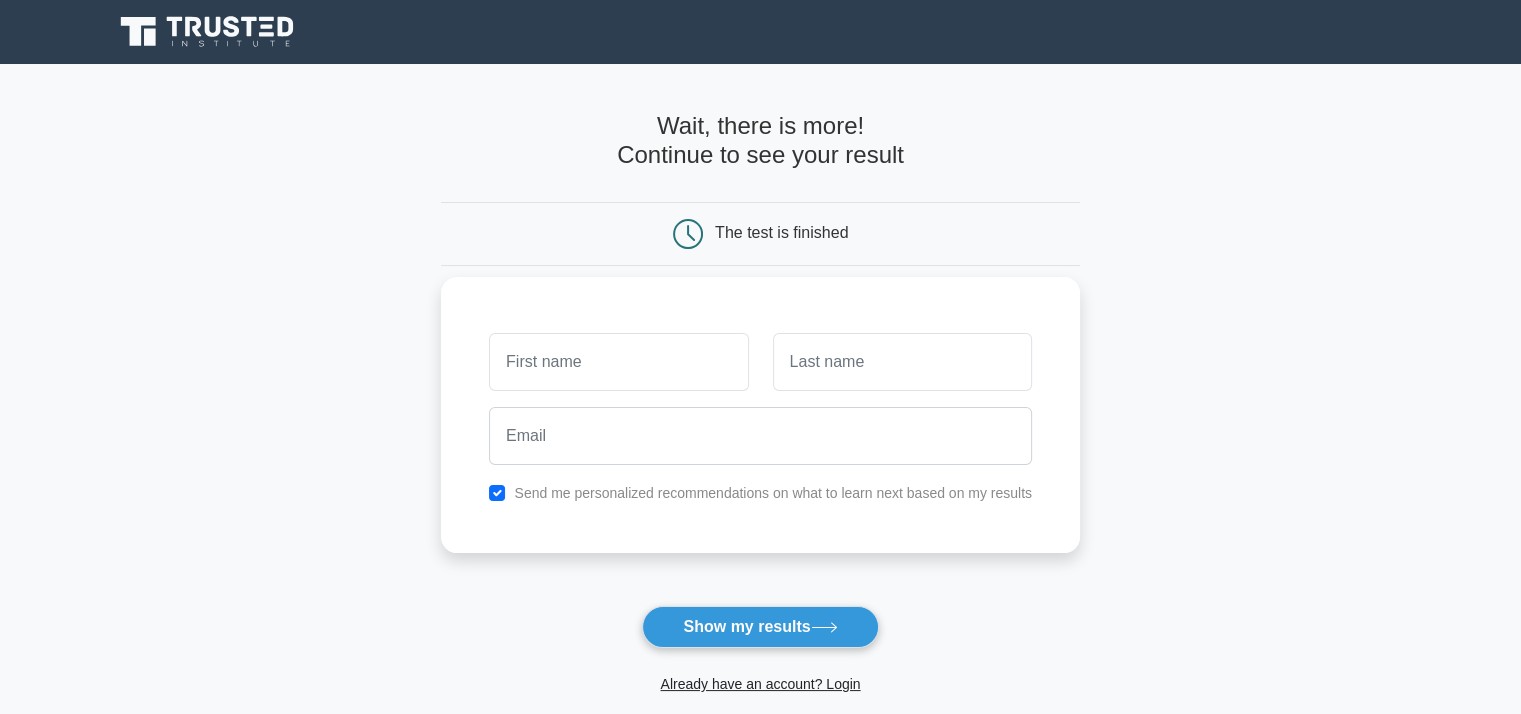 click at bounding box center [618, 362] 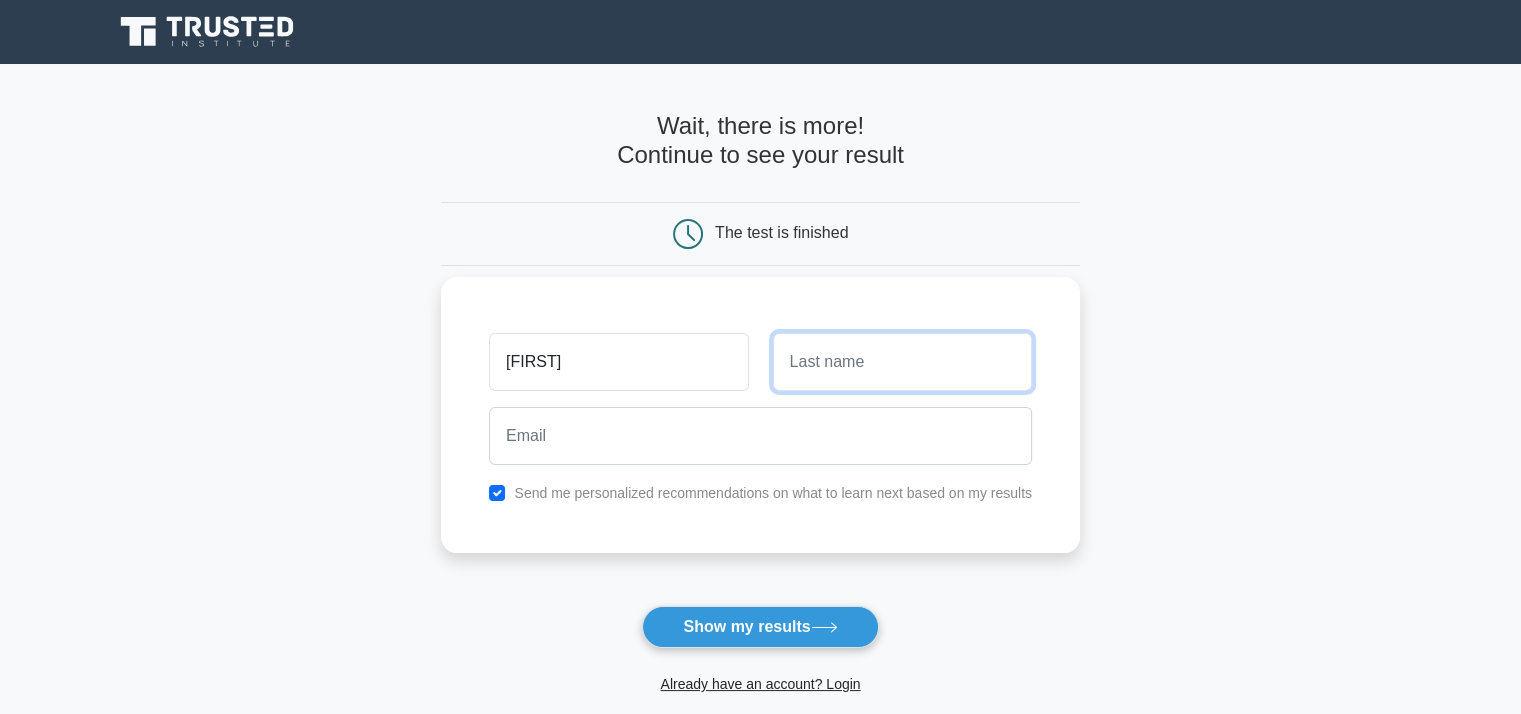 click at bounding box center [902, 362] 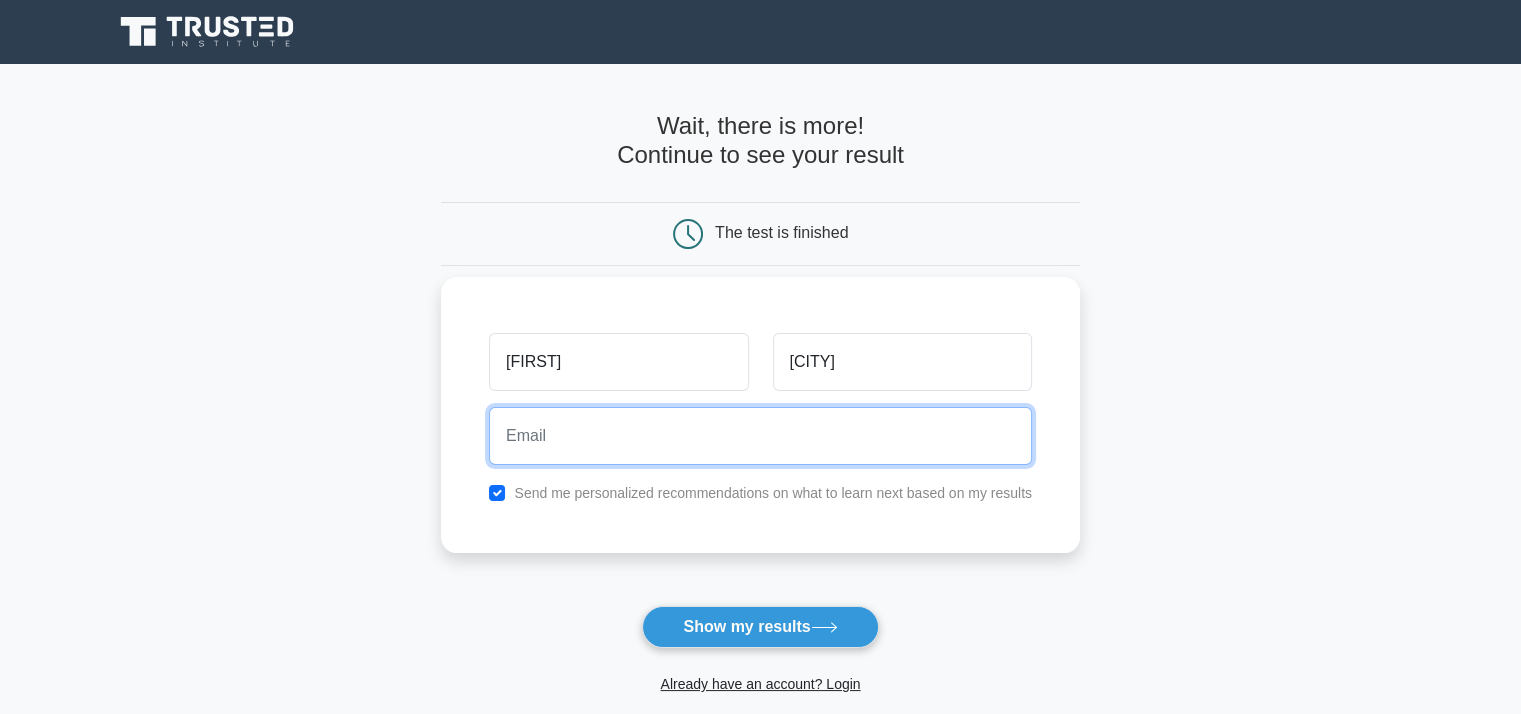 click at bounding box center [760, 436] 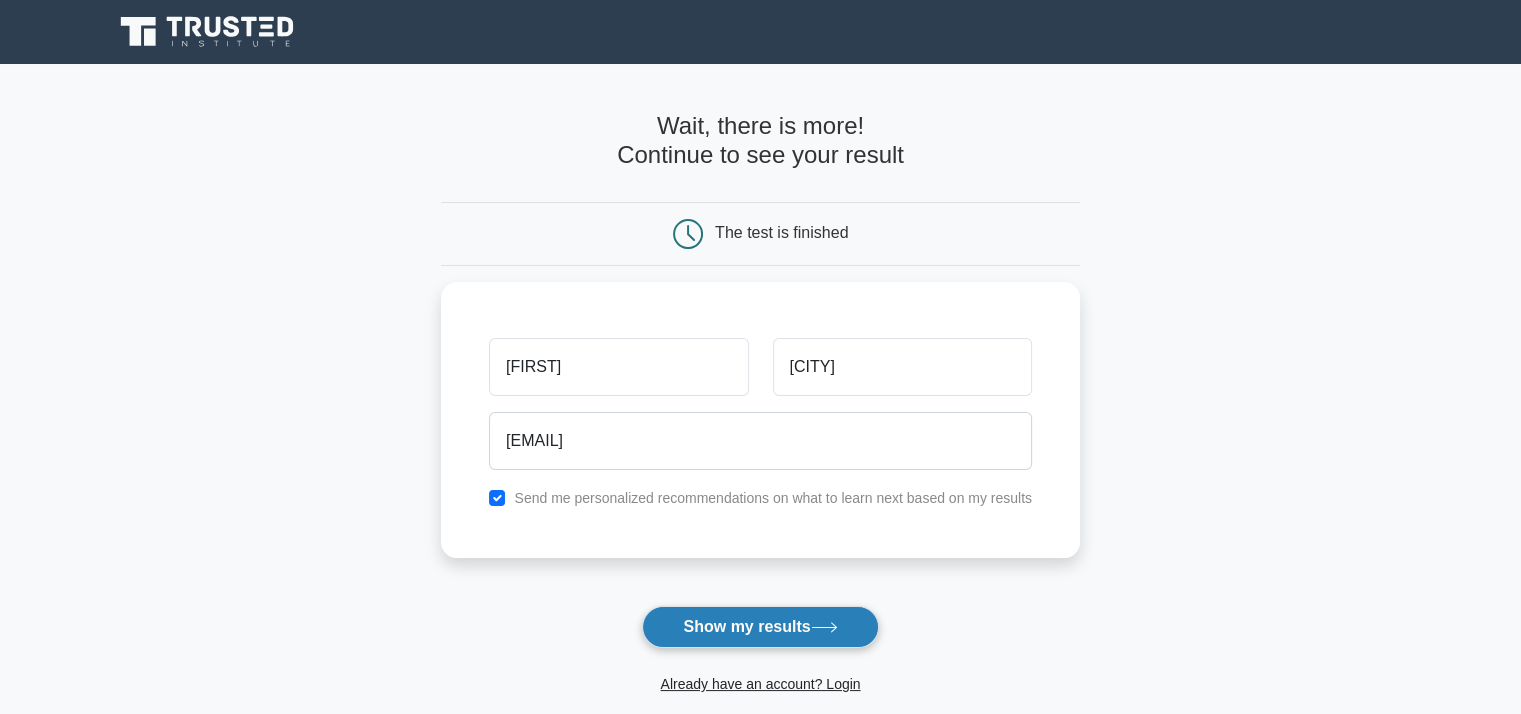 click on "Show my results" at bounding box center (760, 627) 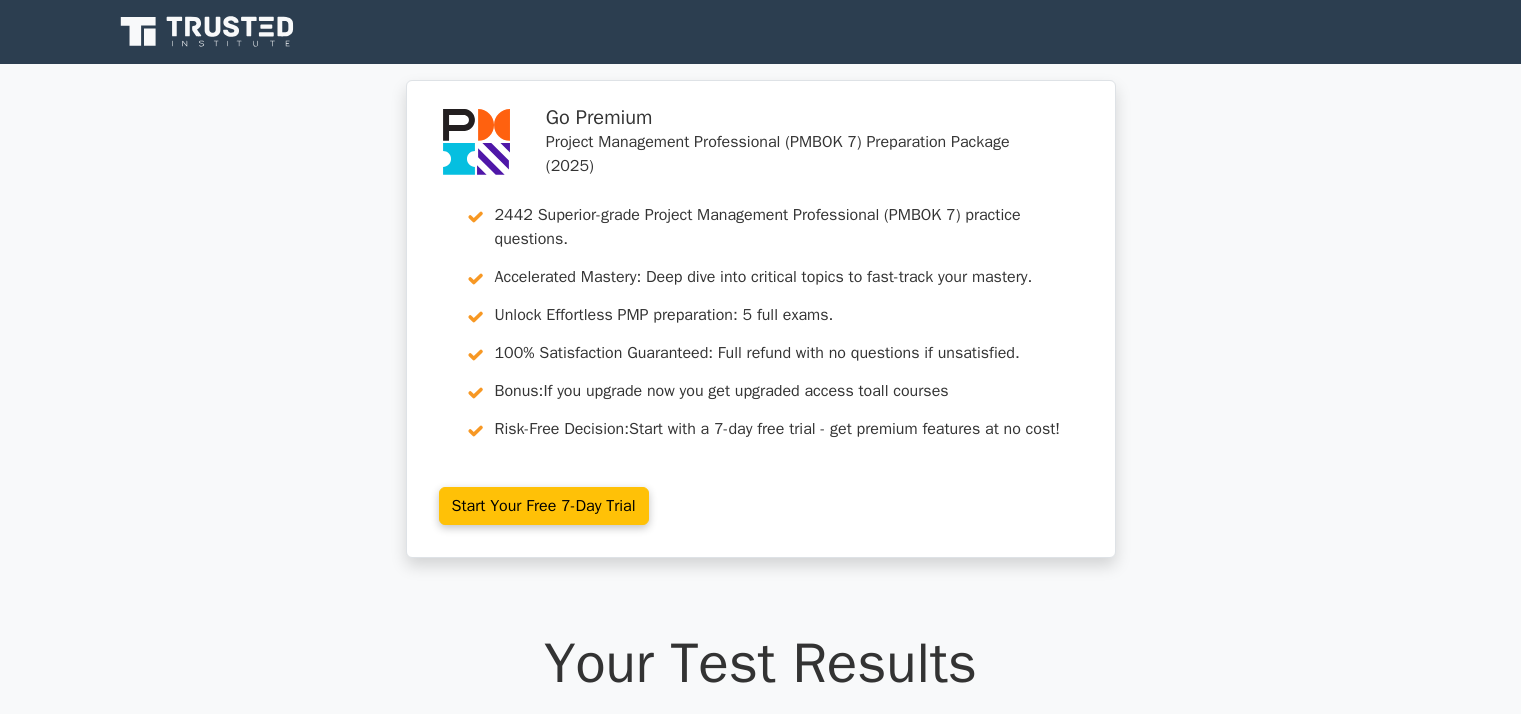 scroll, scrollTop: 0, scrollLeft: 0, axis: both 